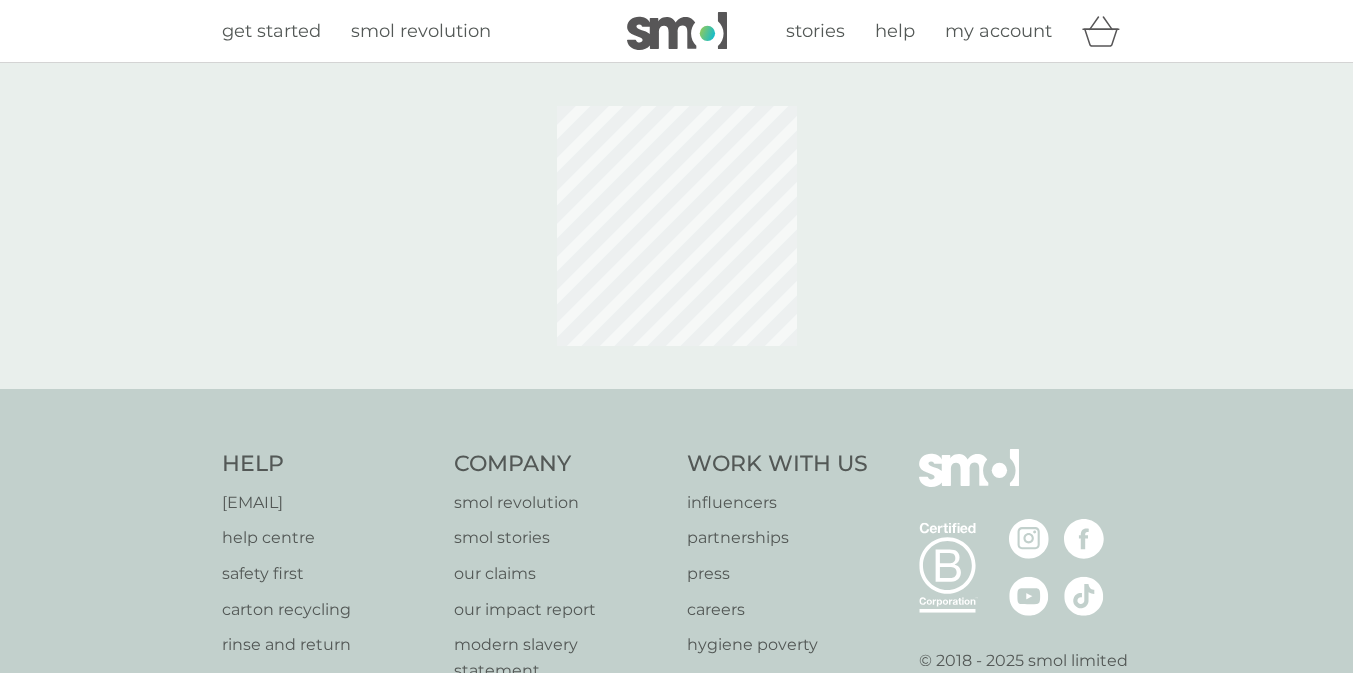 scroll, scrollTop: 0, scrollLeft: 0, axis: both 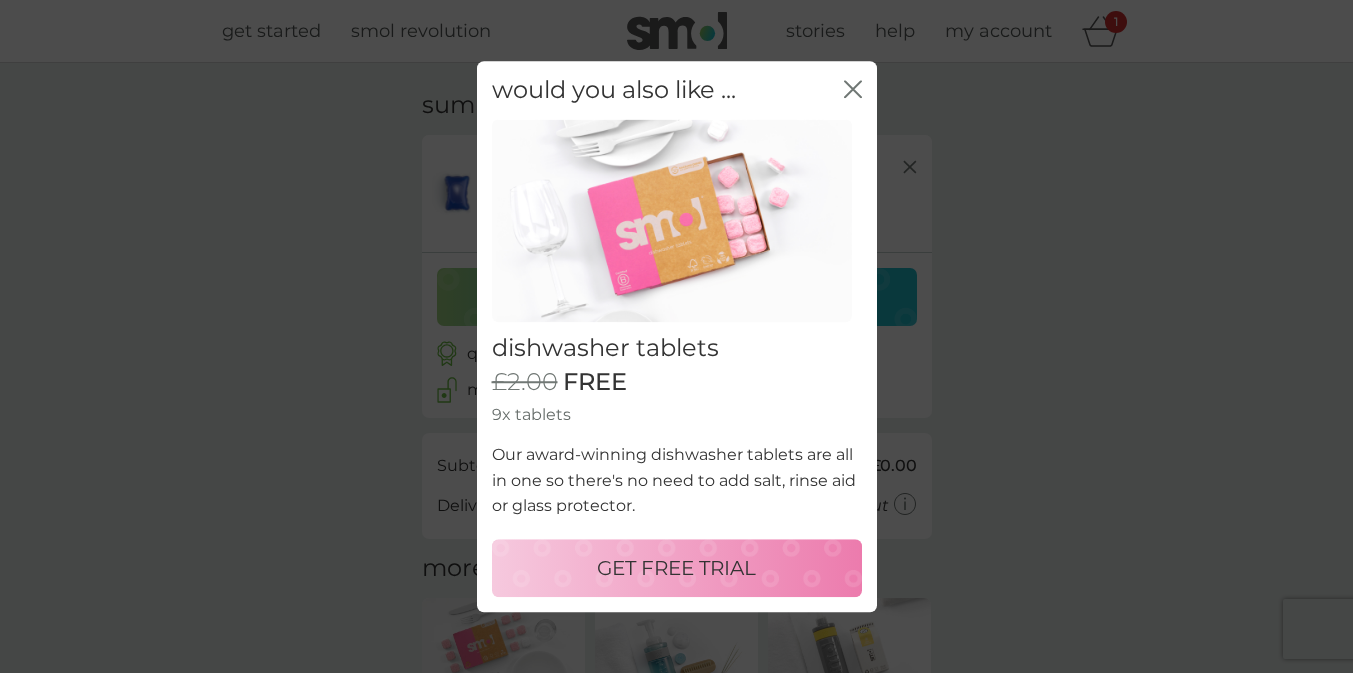 click 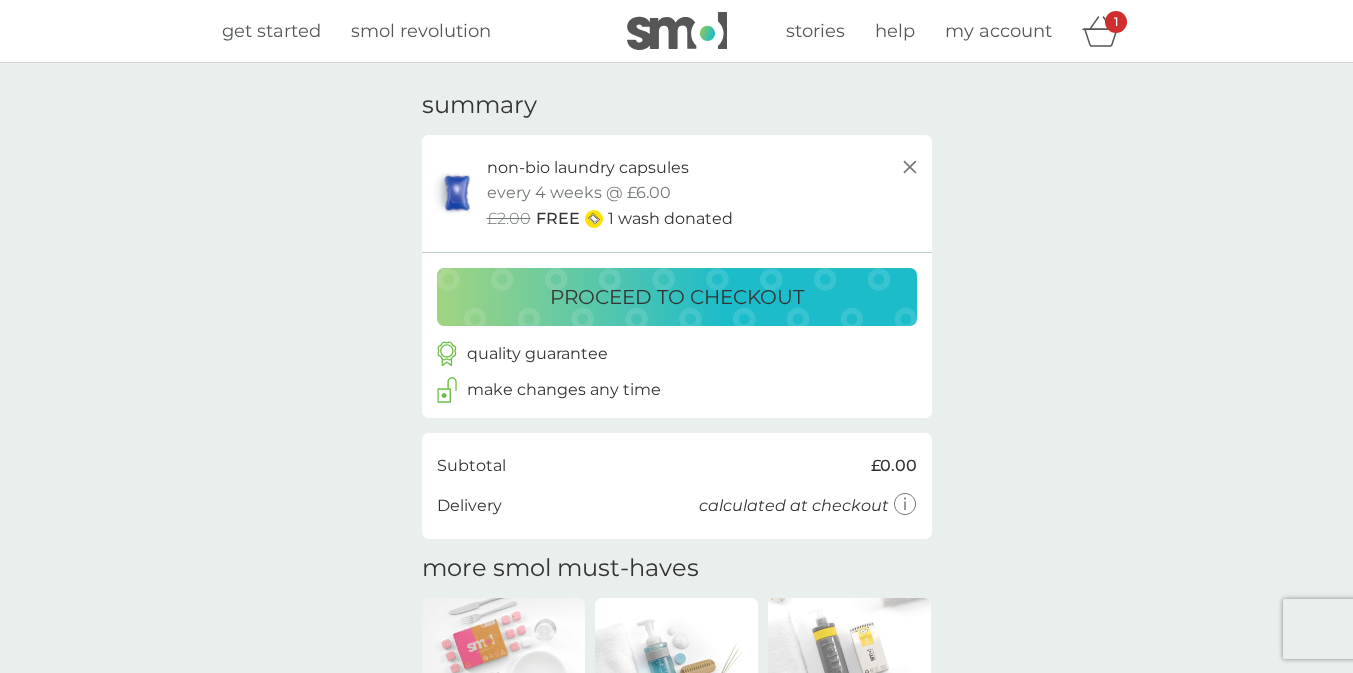click 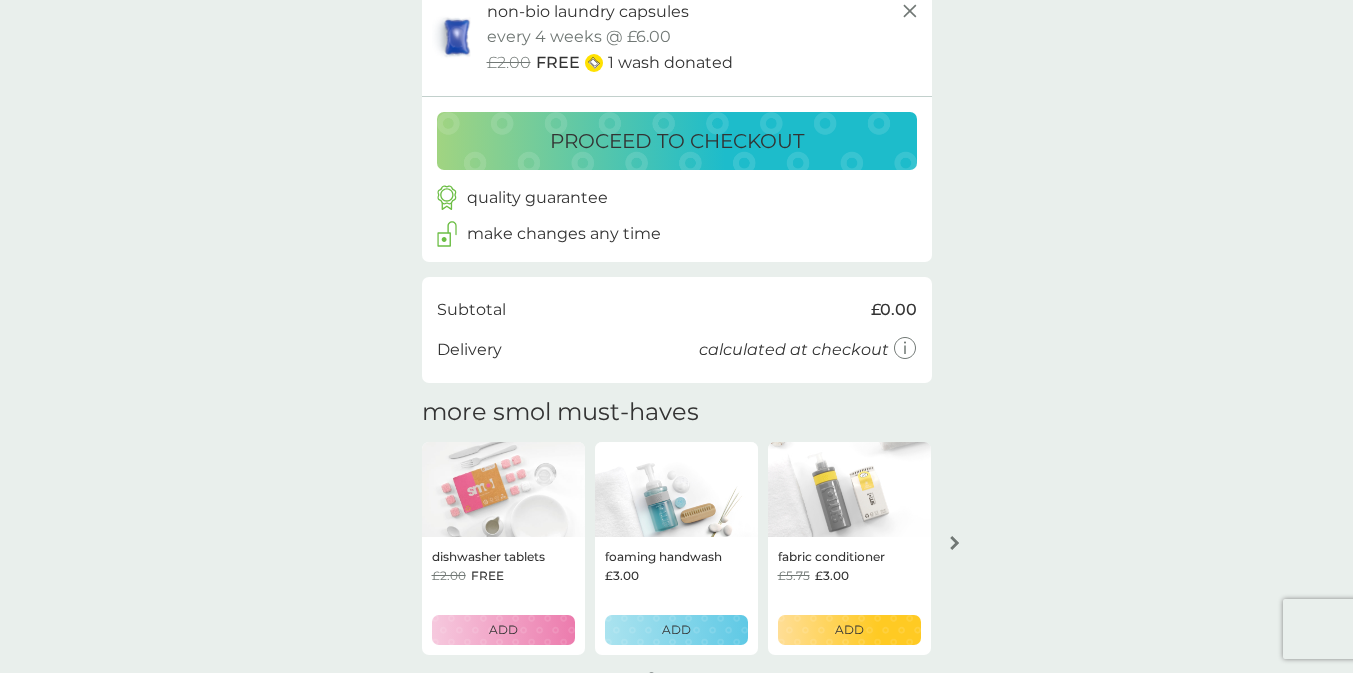 click on "make changes any time" at bounding box center [564, 234] 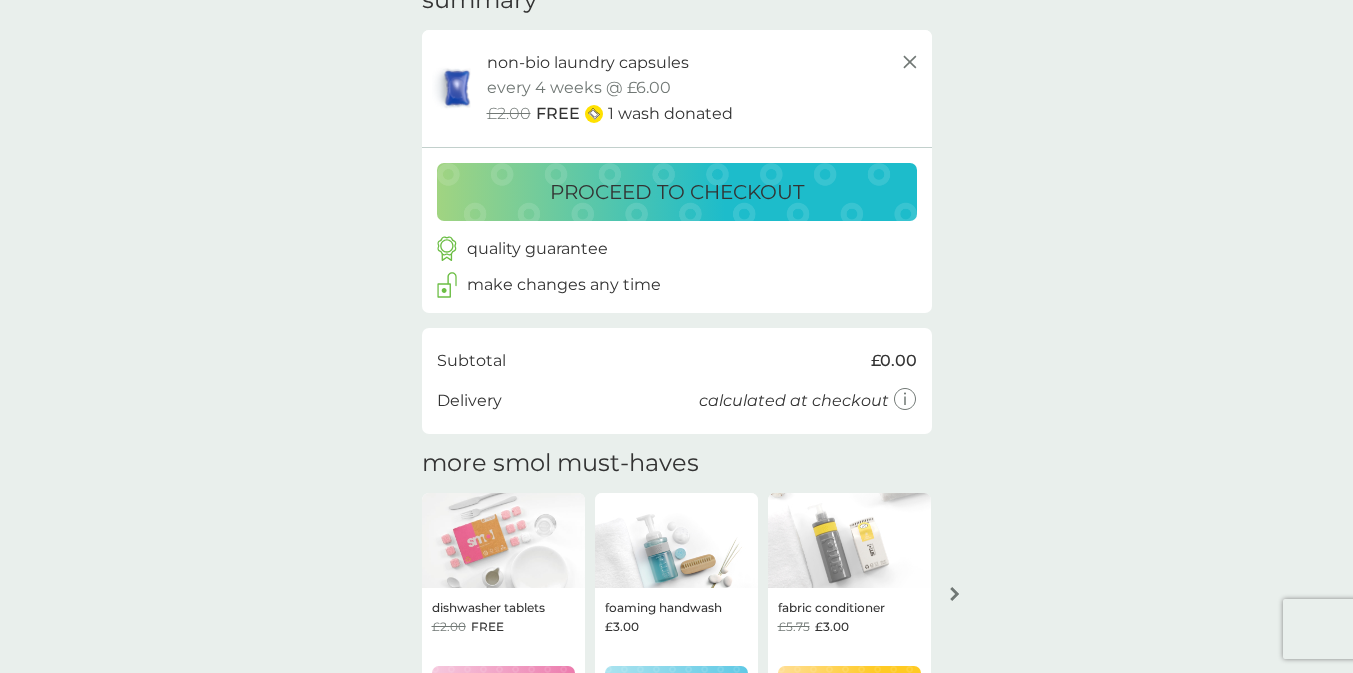 scroll, scrollTop: 95, scrollLeft: 0, axis: vertical 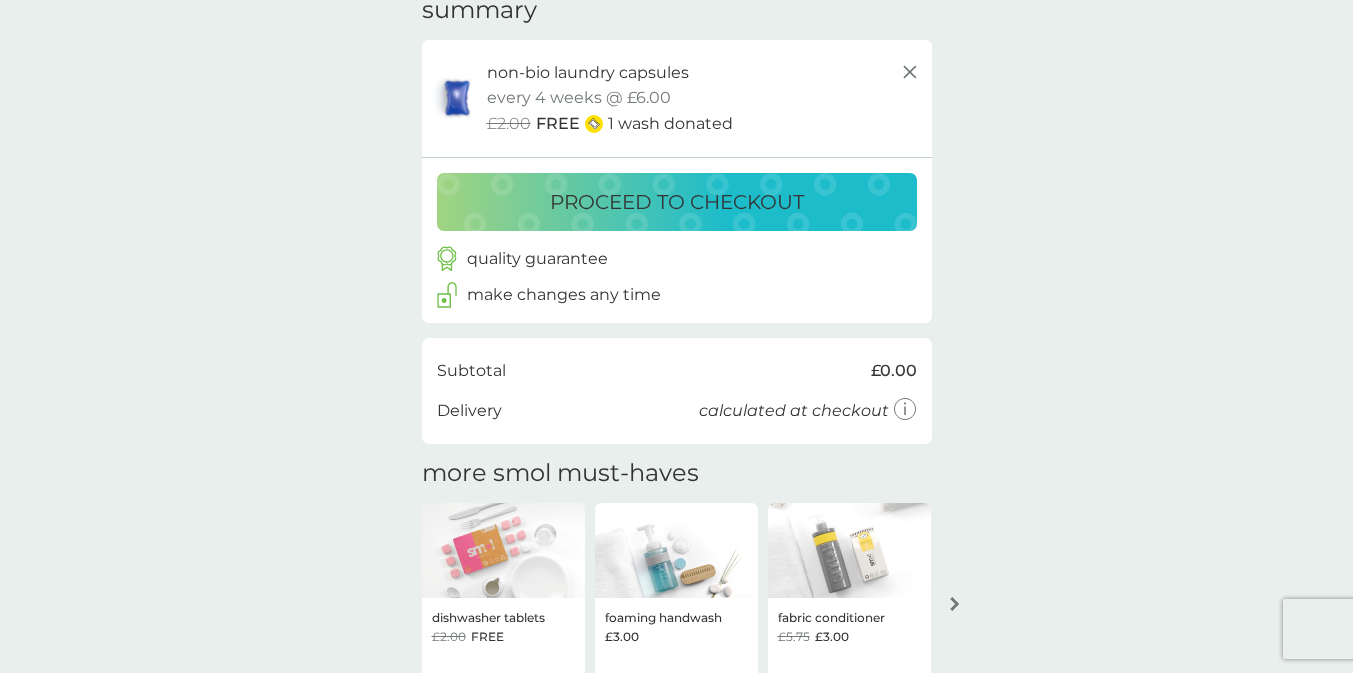 click on "proceed to checkout" at bounding box center [677, 202] 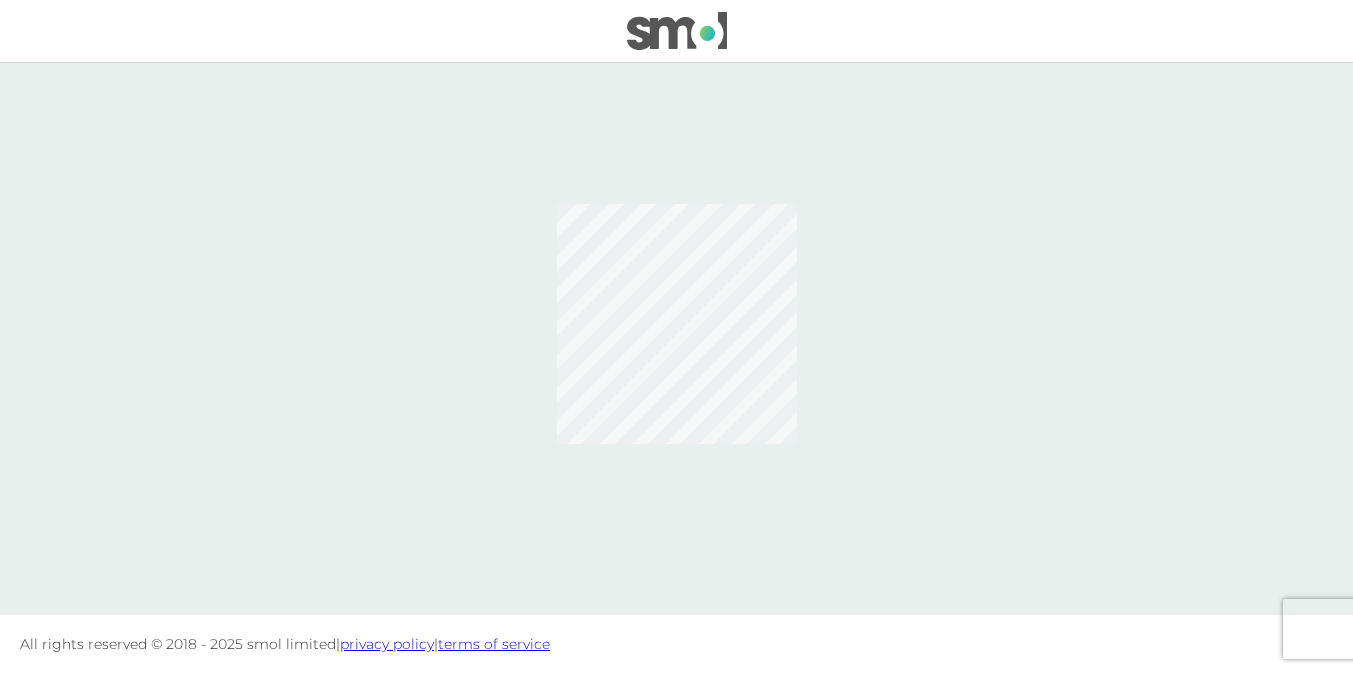 scroll, scrollTop: 0, scrollLeft: 0, axis: both 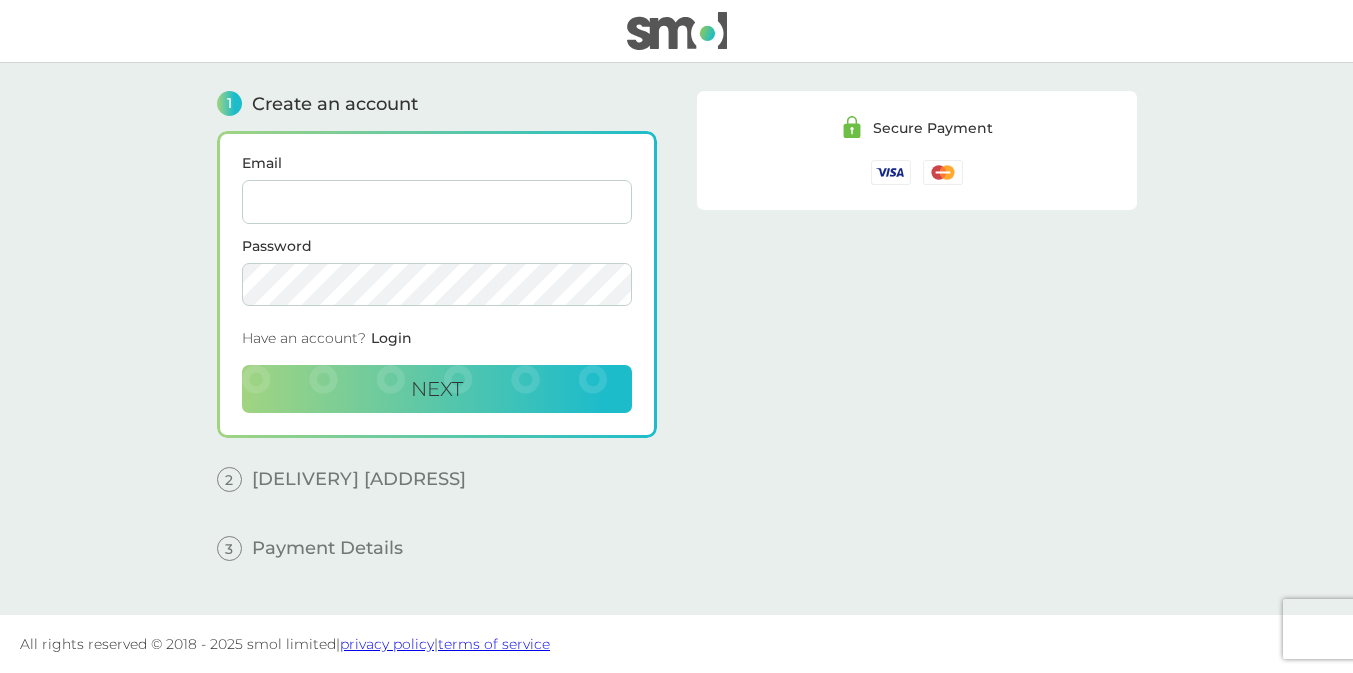 click on "Email" at bounding box center [437, 202] 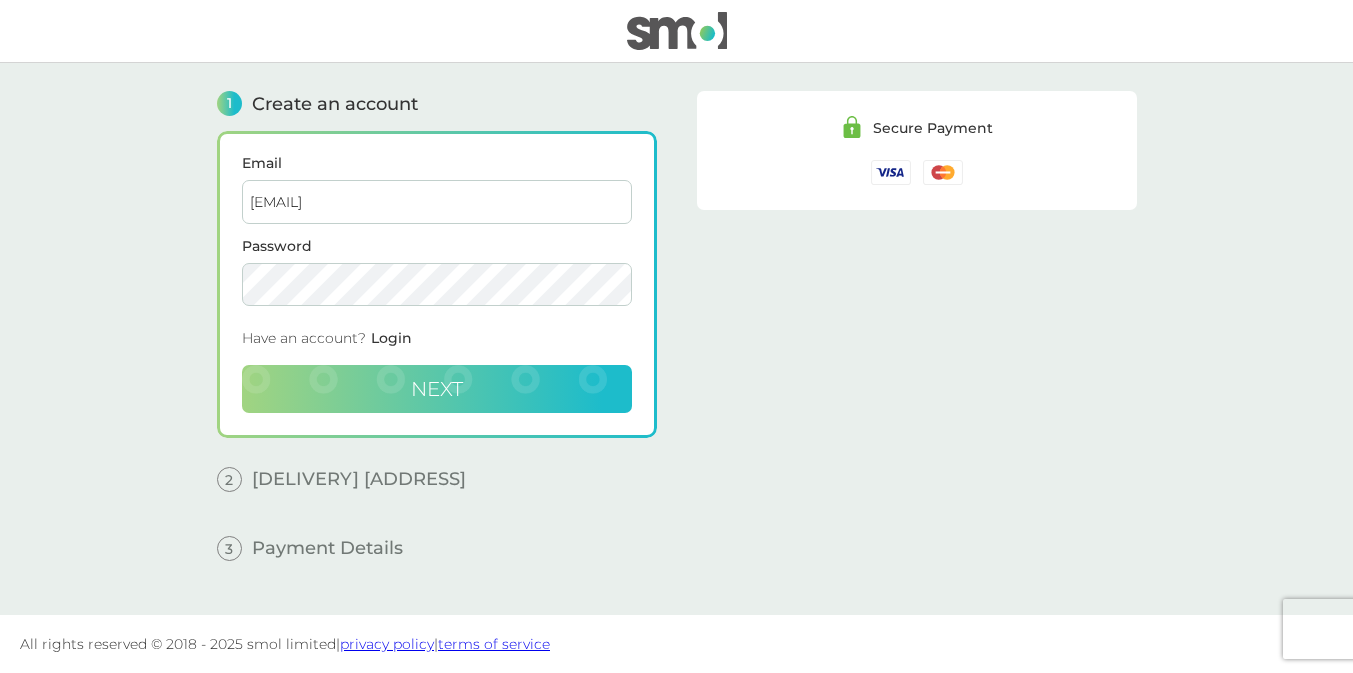 click on "Next" at bounding box center [437, 389] 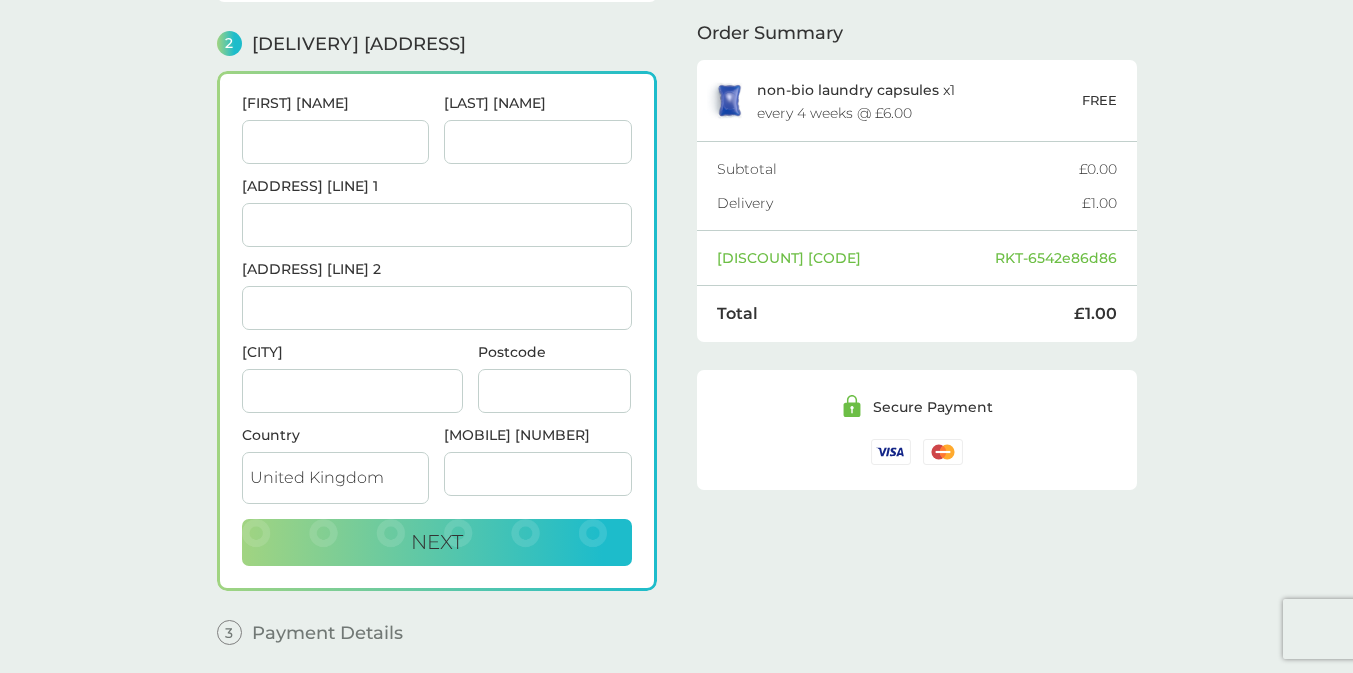 scroll, scrollTop: 245, scrollLeft: 0, axis: vertical 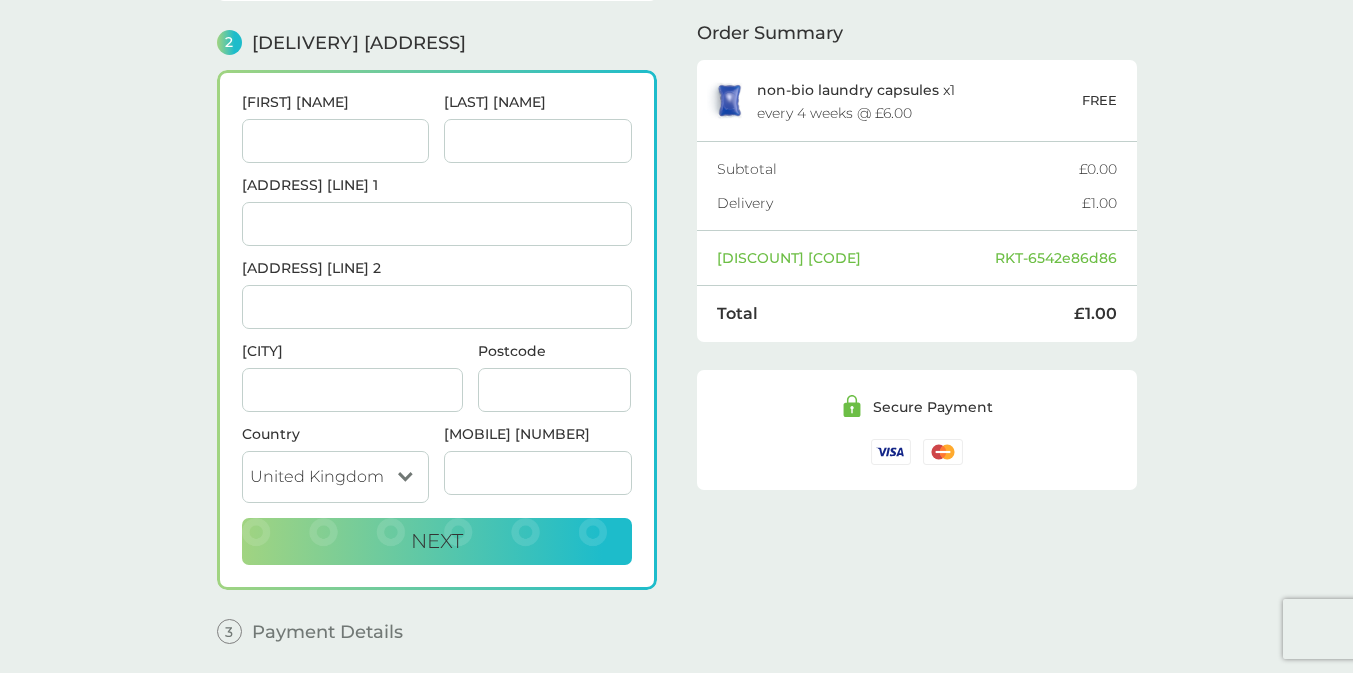 click on "[FIRST] [NAME]" at bounding box center (336, 141) 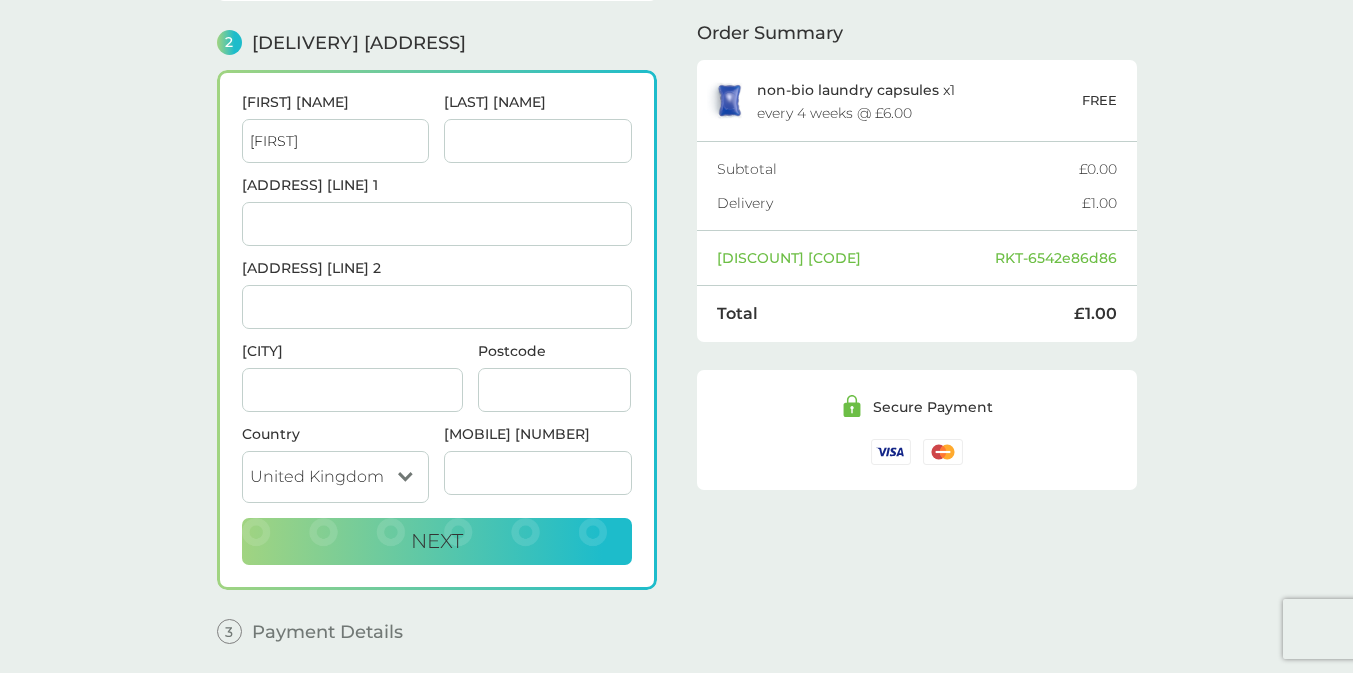 type on "[LAST]" 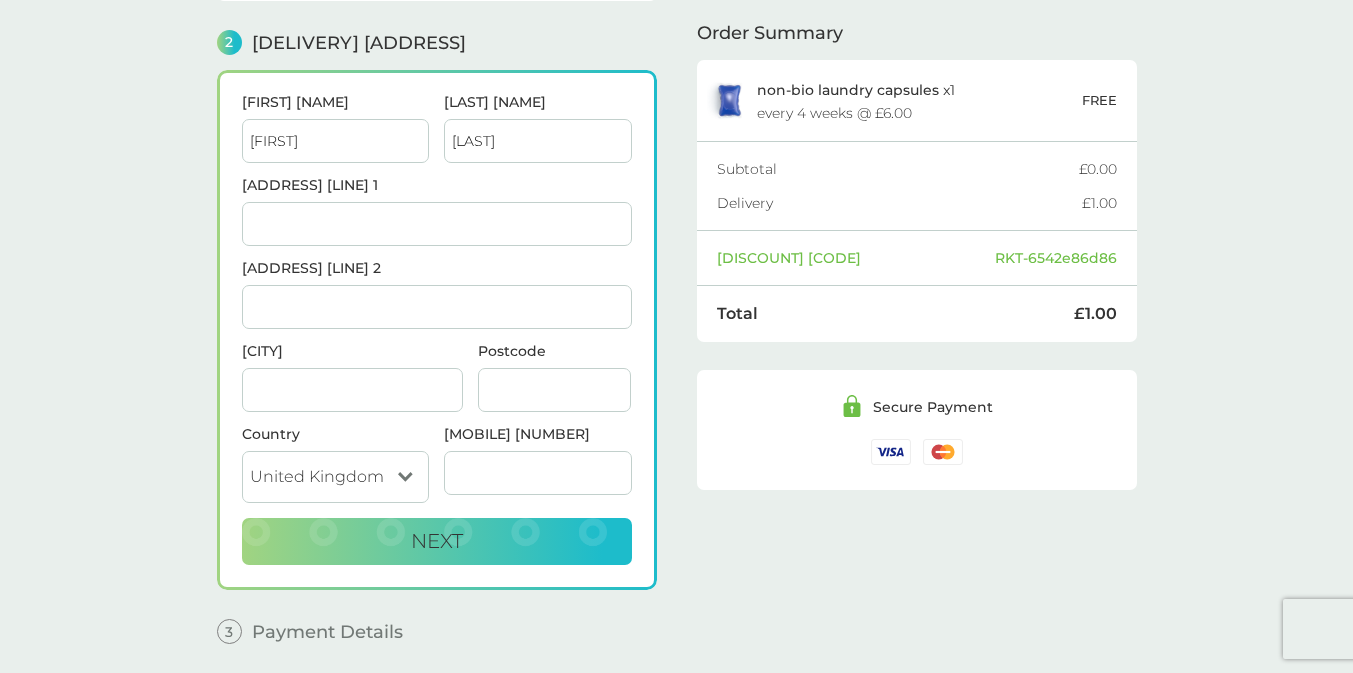 type on "Flat 59, [STREET] [COURT]" 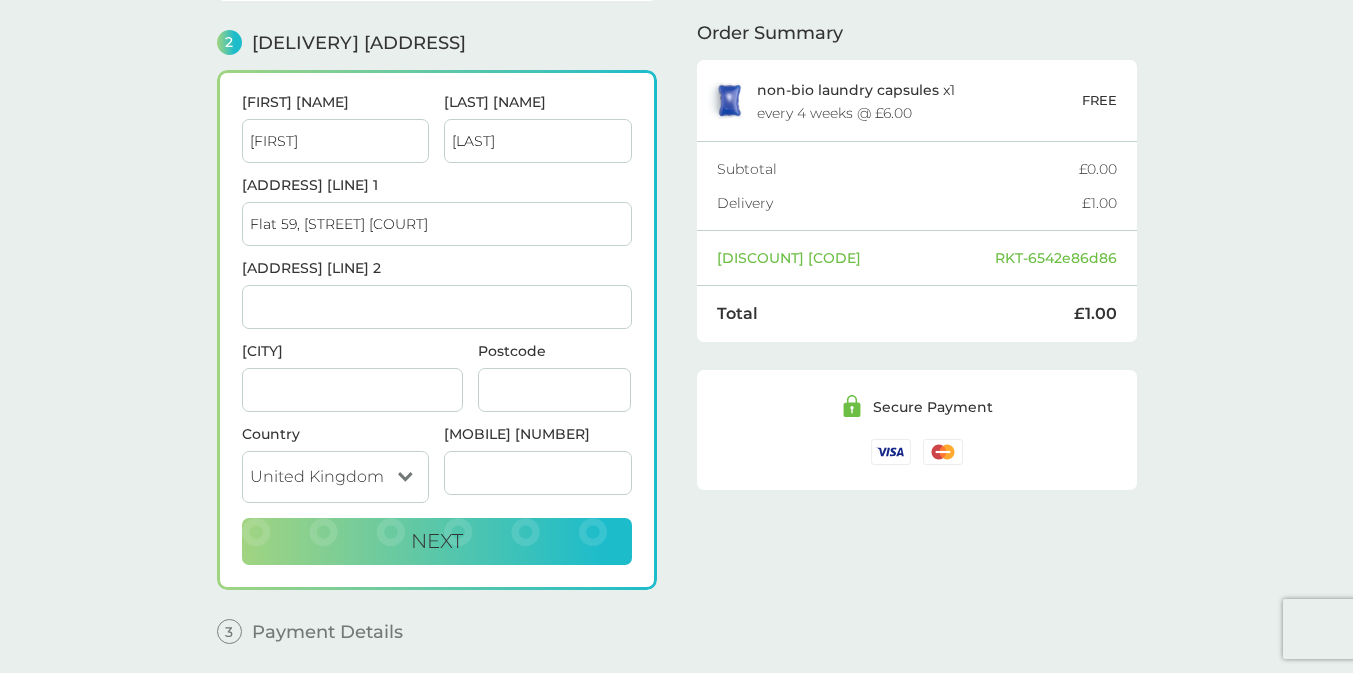 type on "[STREET]" 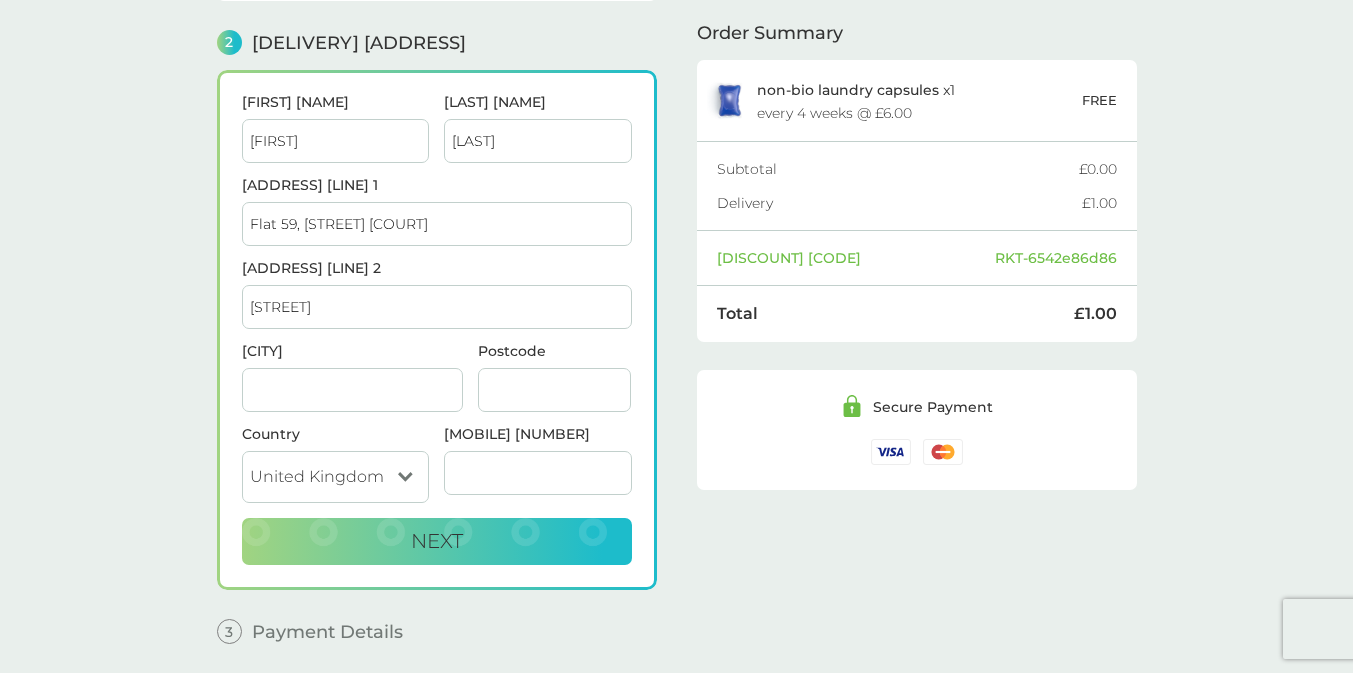 type on "[CITY]" 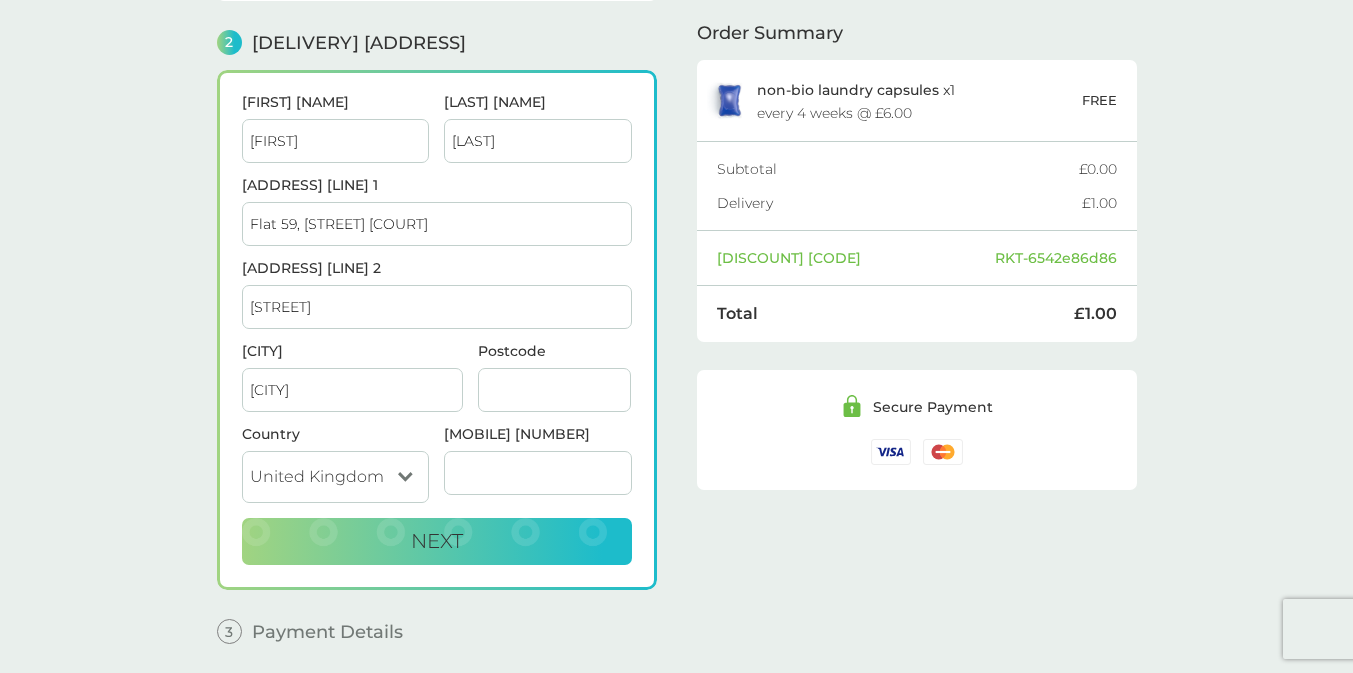type on "[POSTAL_CODE]" 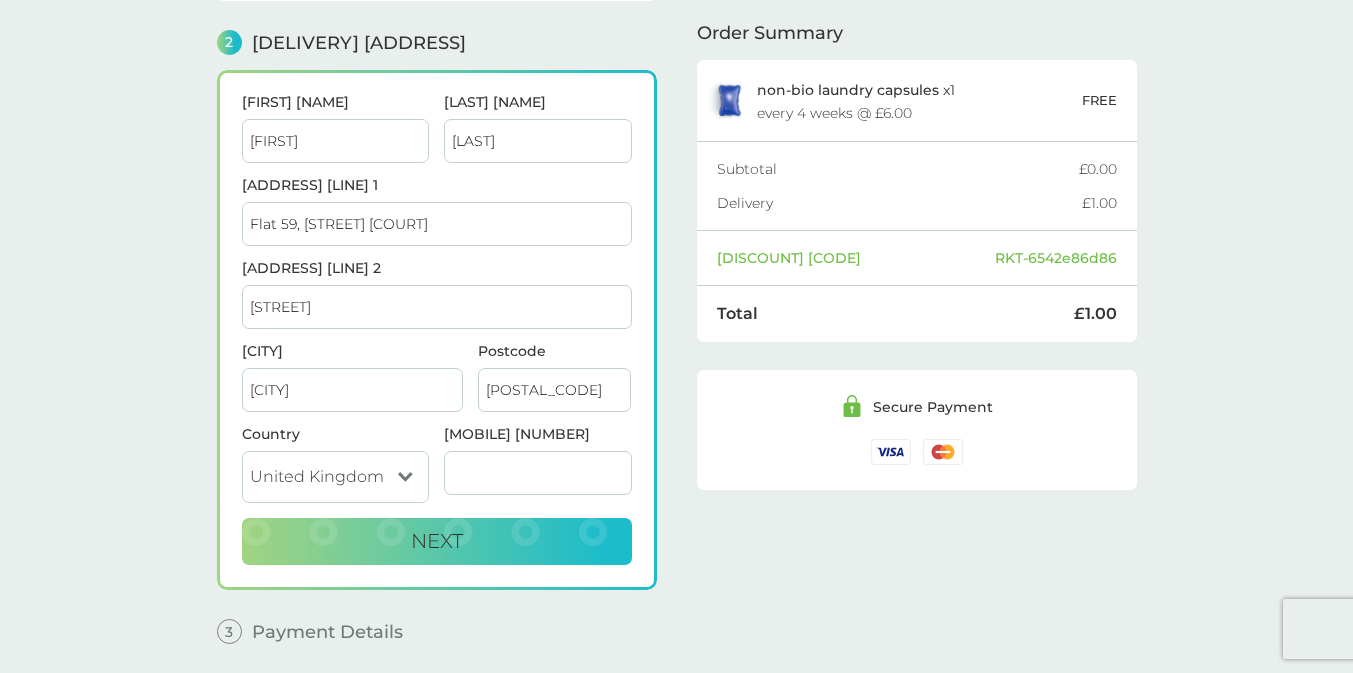 type on "[PHONE]" 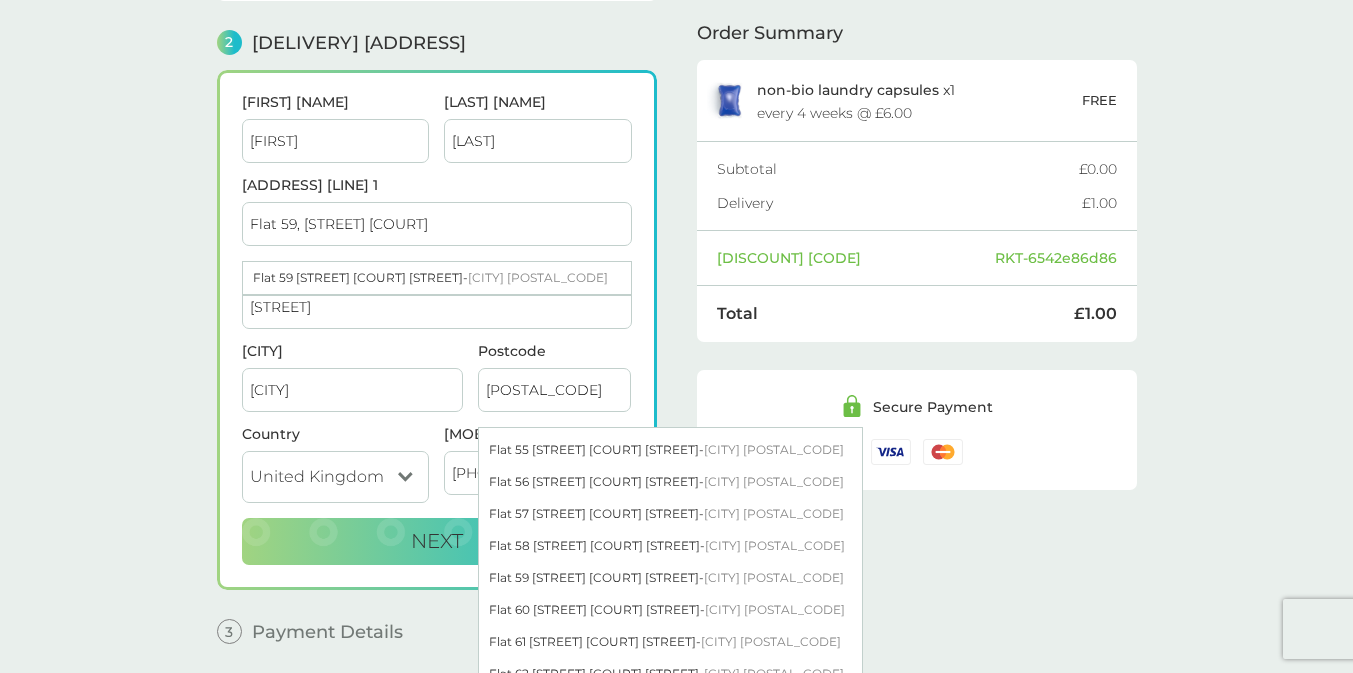 scroll, scrollTop: 212, scrollLeft: 0, axis: vertical 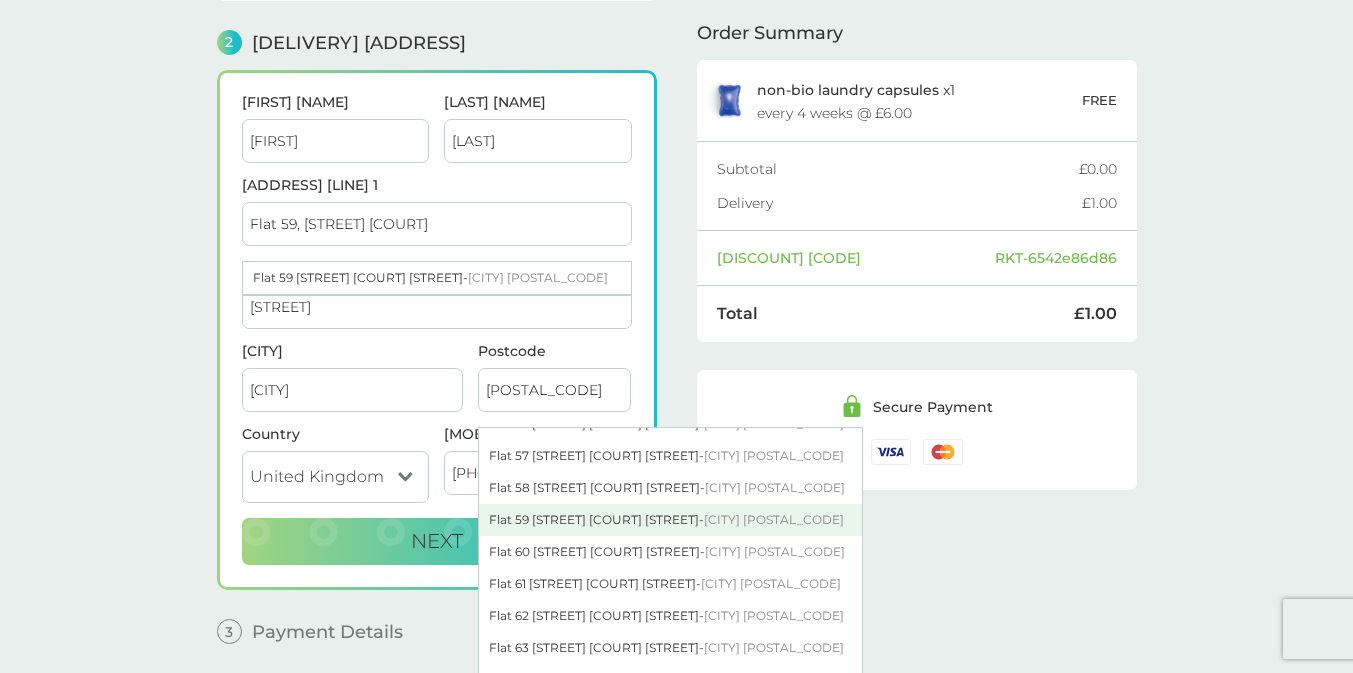 click on "Flat 59 [STREET] [COURT] [STREET] - [CITY] [POSTAL_CODE]" at bounding box center [670, 520] 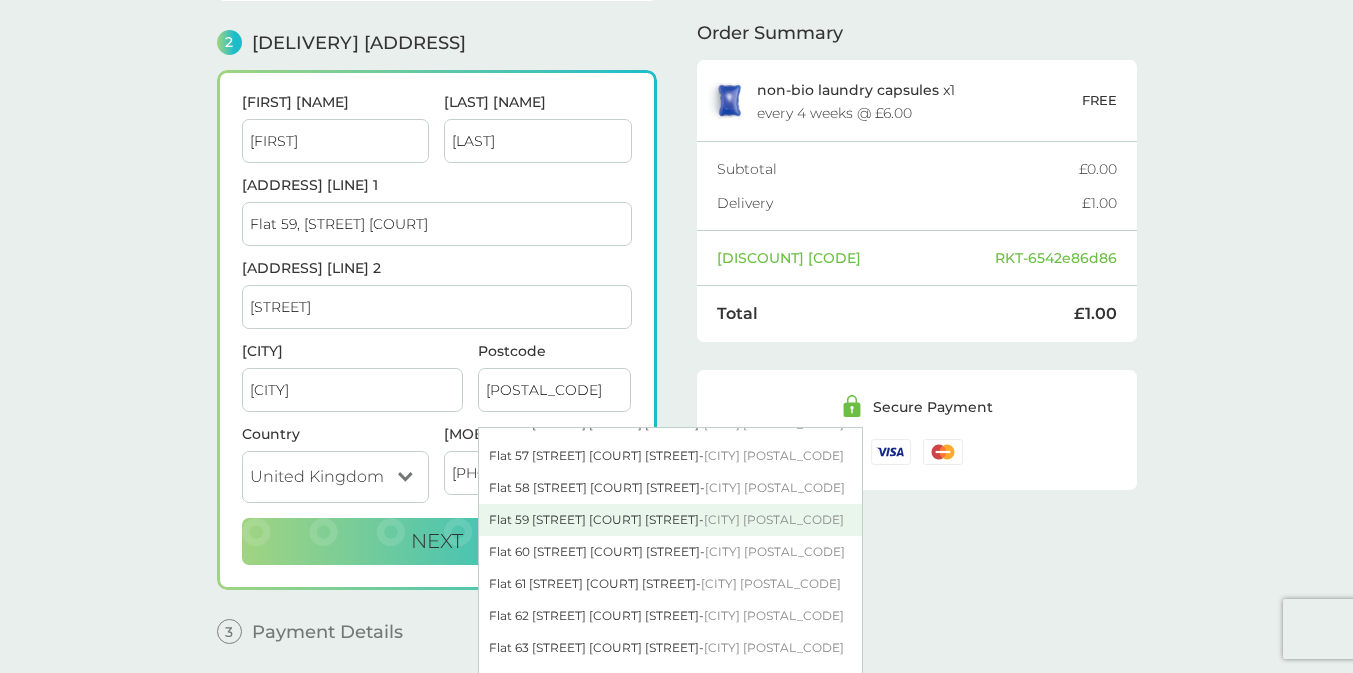 type on "Flat 59, [STREET] [COURT]" 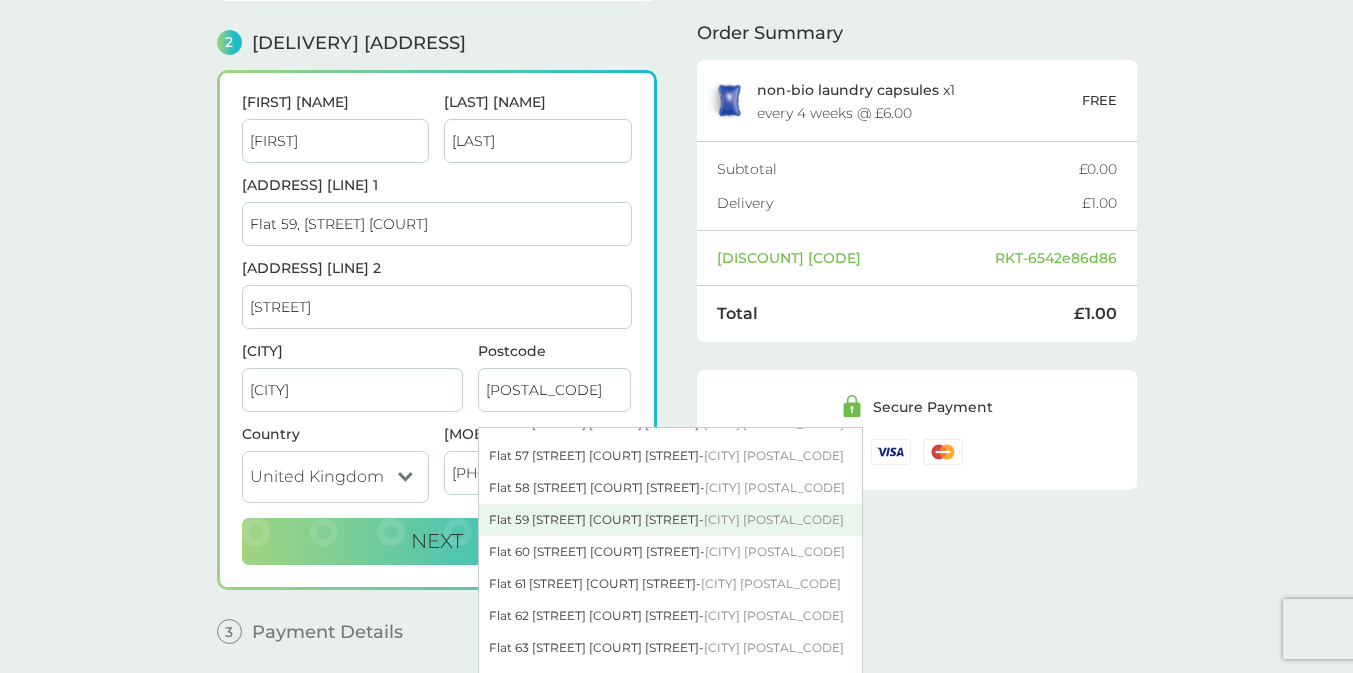 type on "[CITY]" 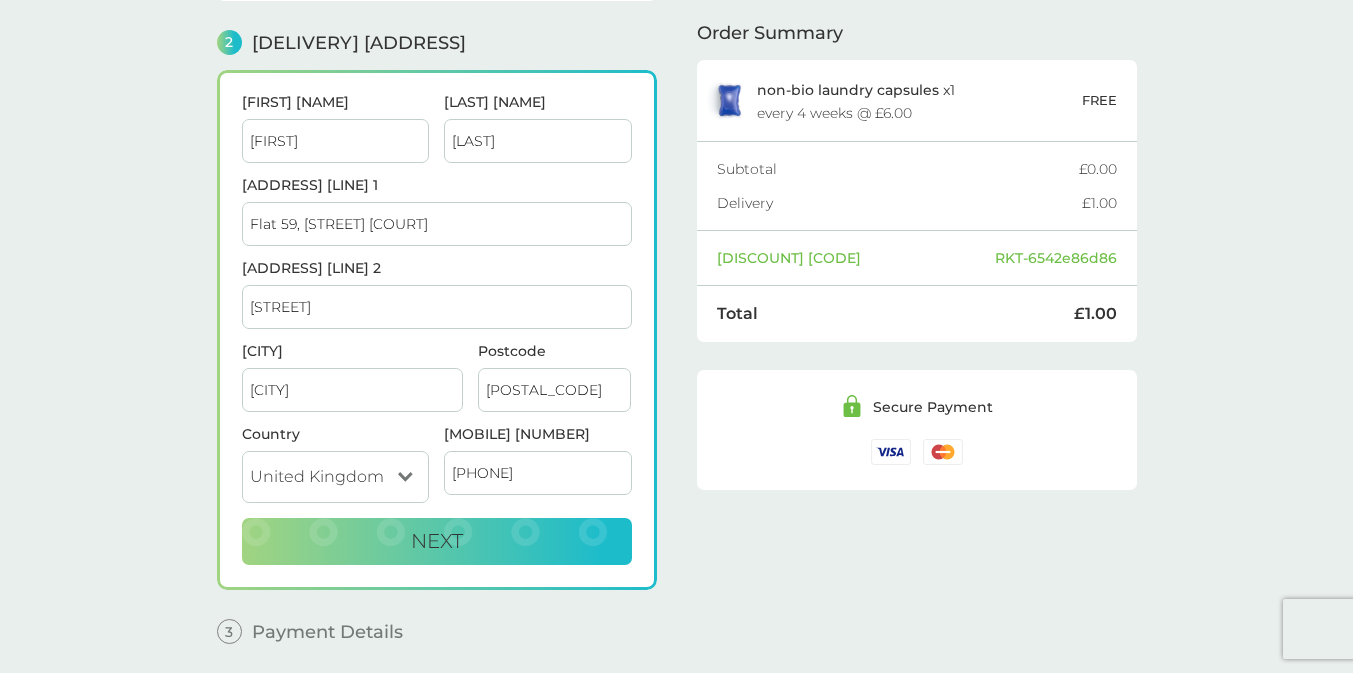 scroll, scrollTop: 315, scrollLeft: 0, axis: vertical 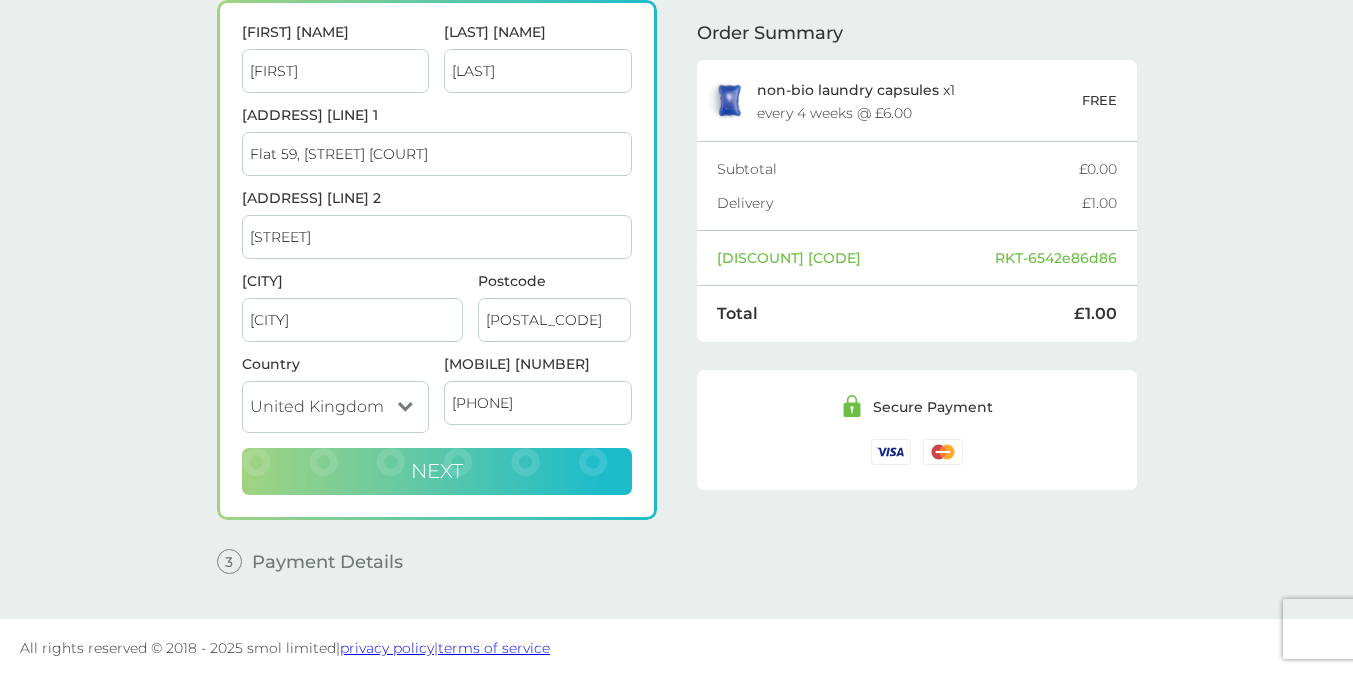 click on "Next" at bounding box center [437, 472] 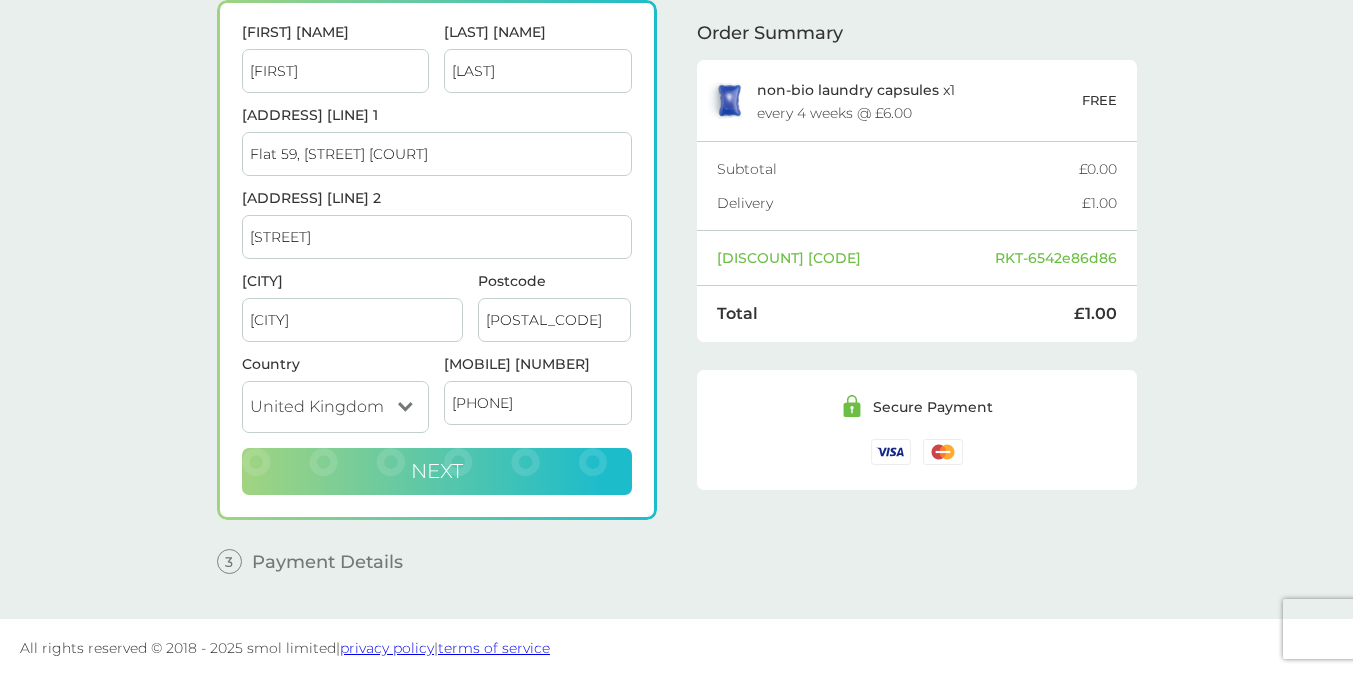 checkbox on "true" 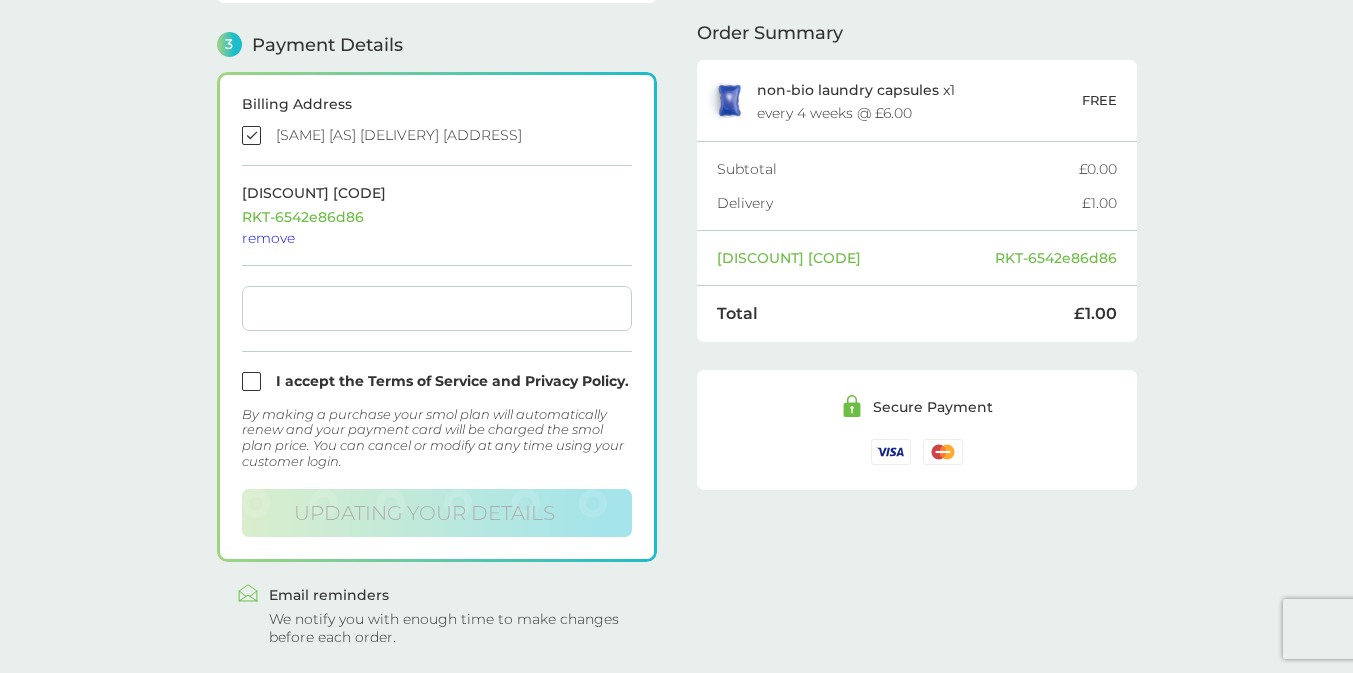 scroll, scrollTop: 570, scrollLeft: 0, axis: vertical 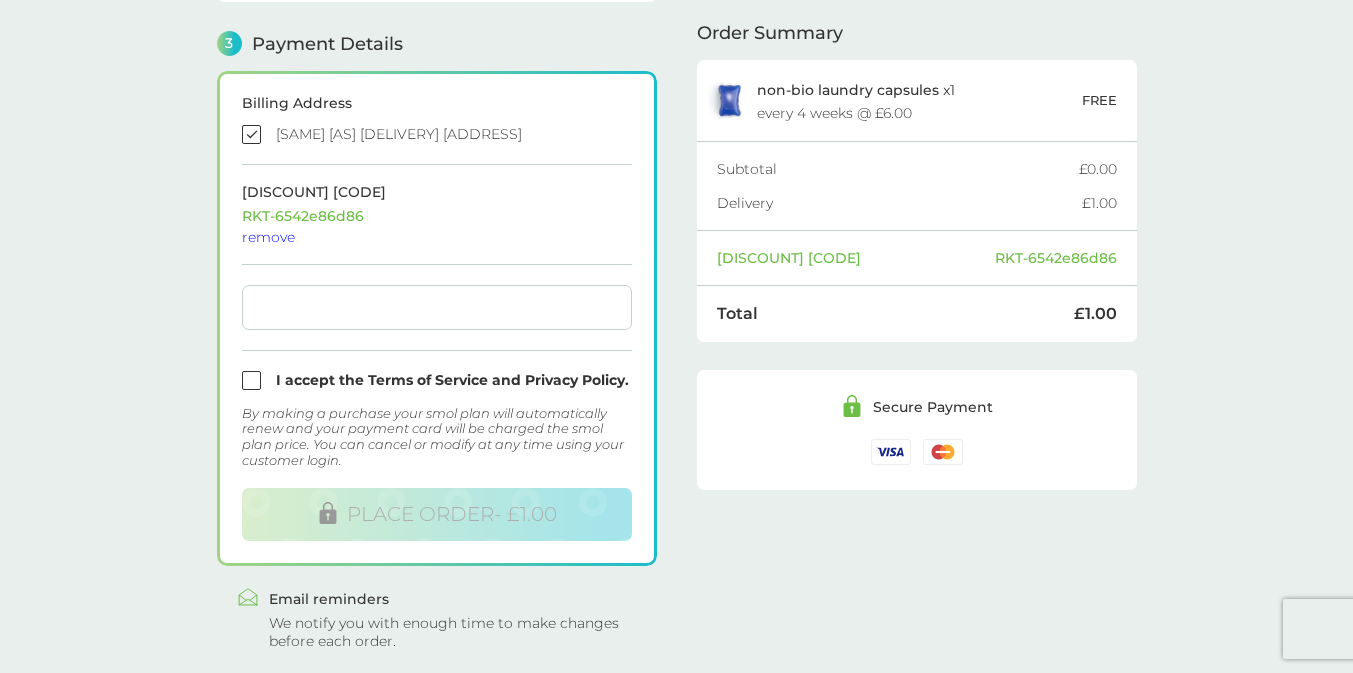 click at bounding box center (437, 380) 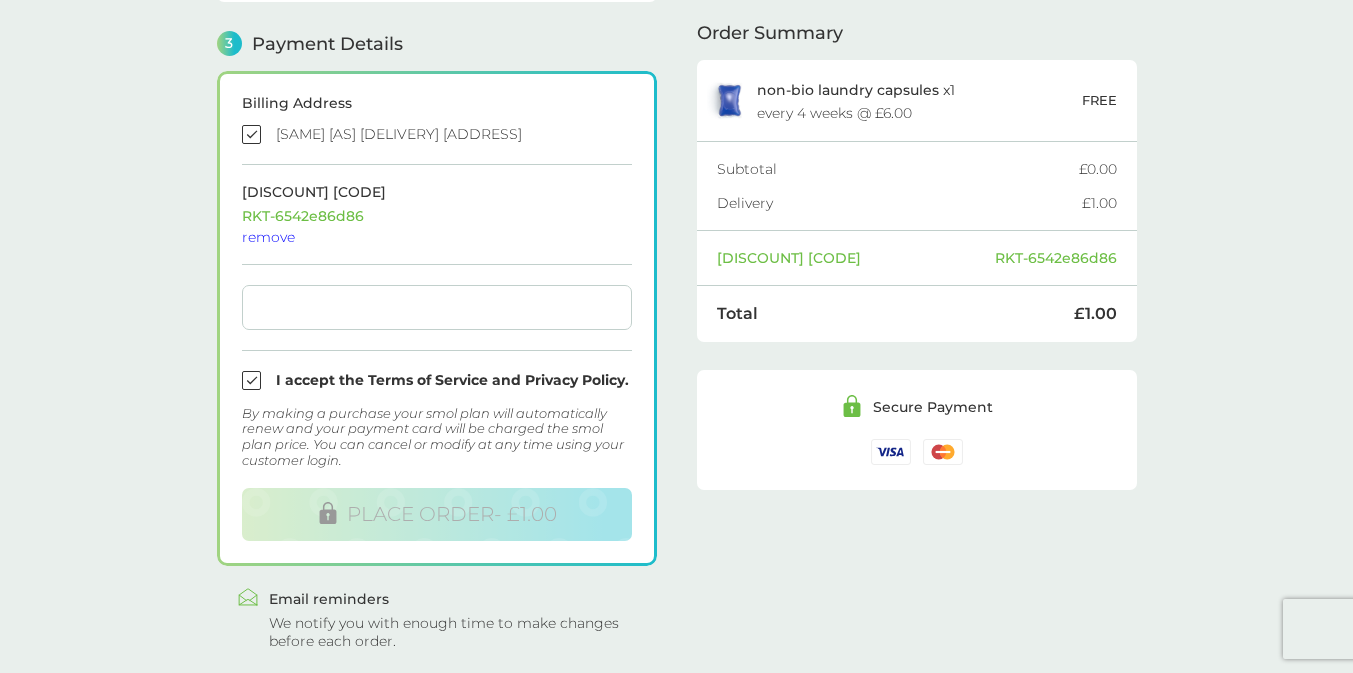 click at bounding box center [437, 380] 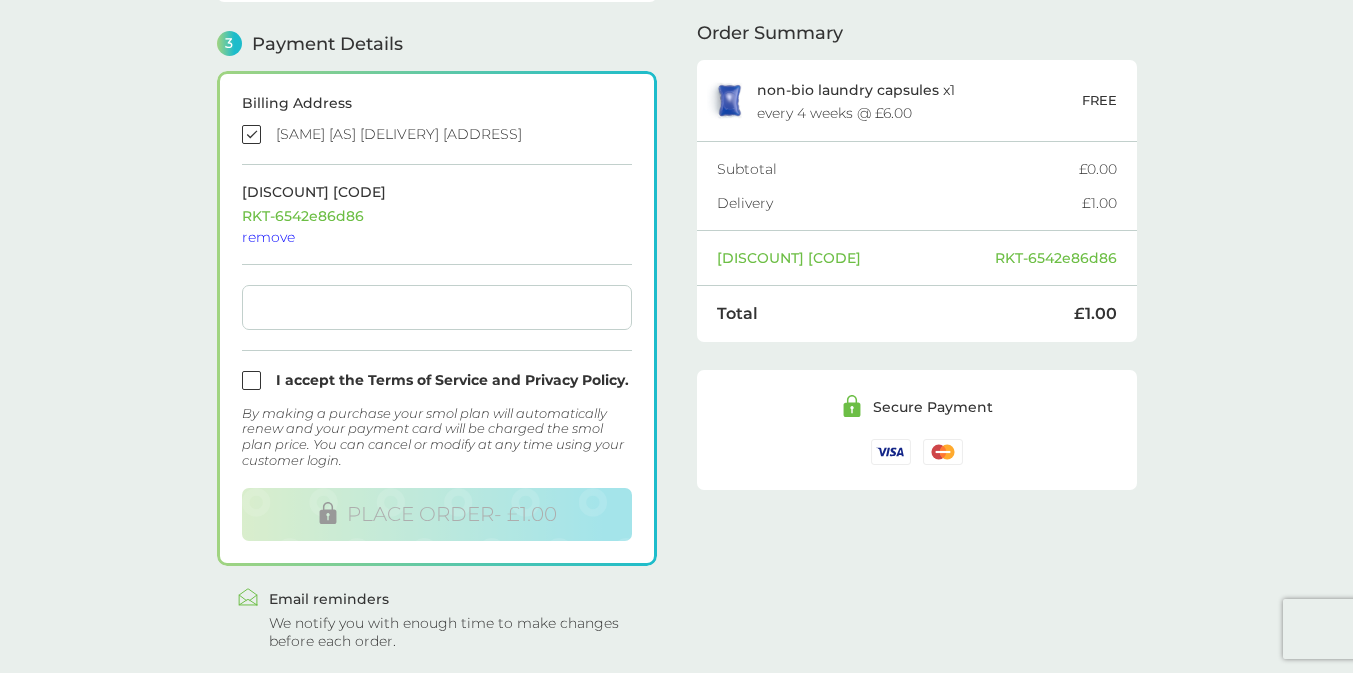 click at bounding box center (437, 380) 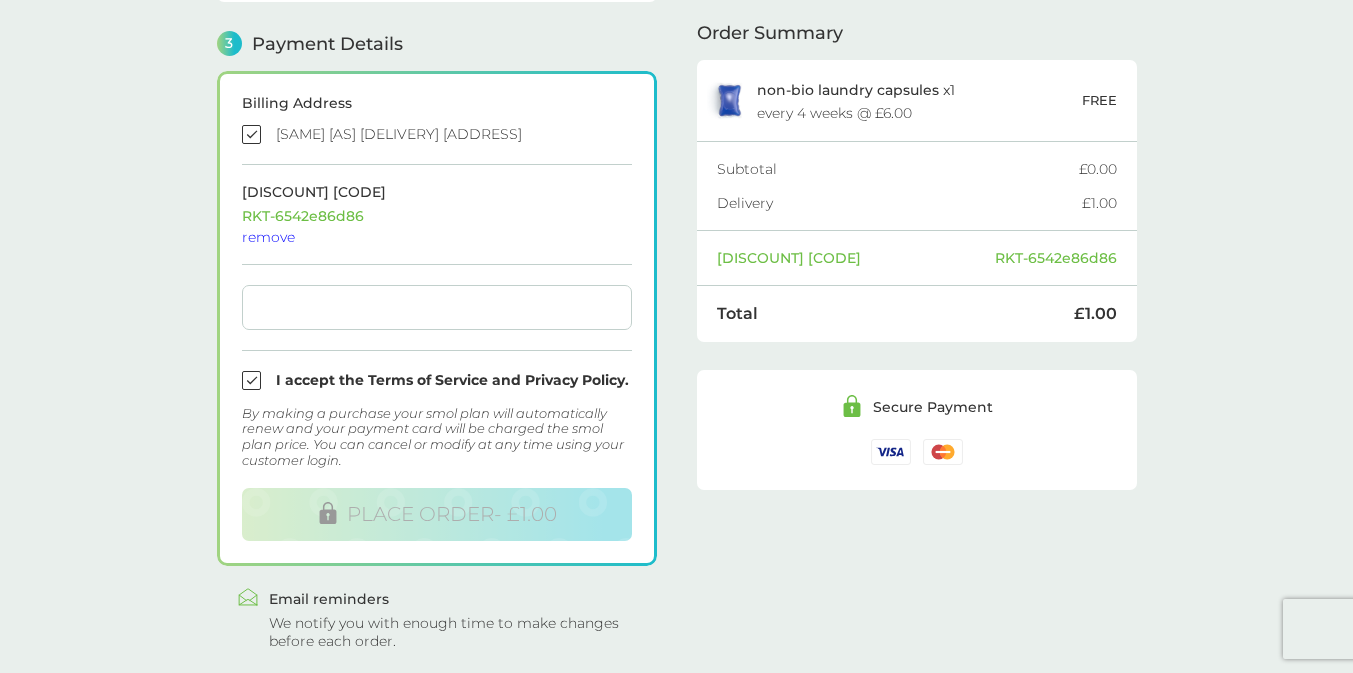 click at bounding box center (437, 307) 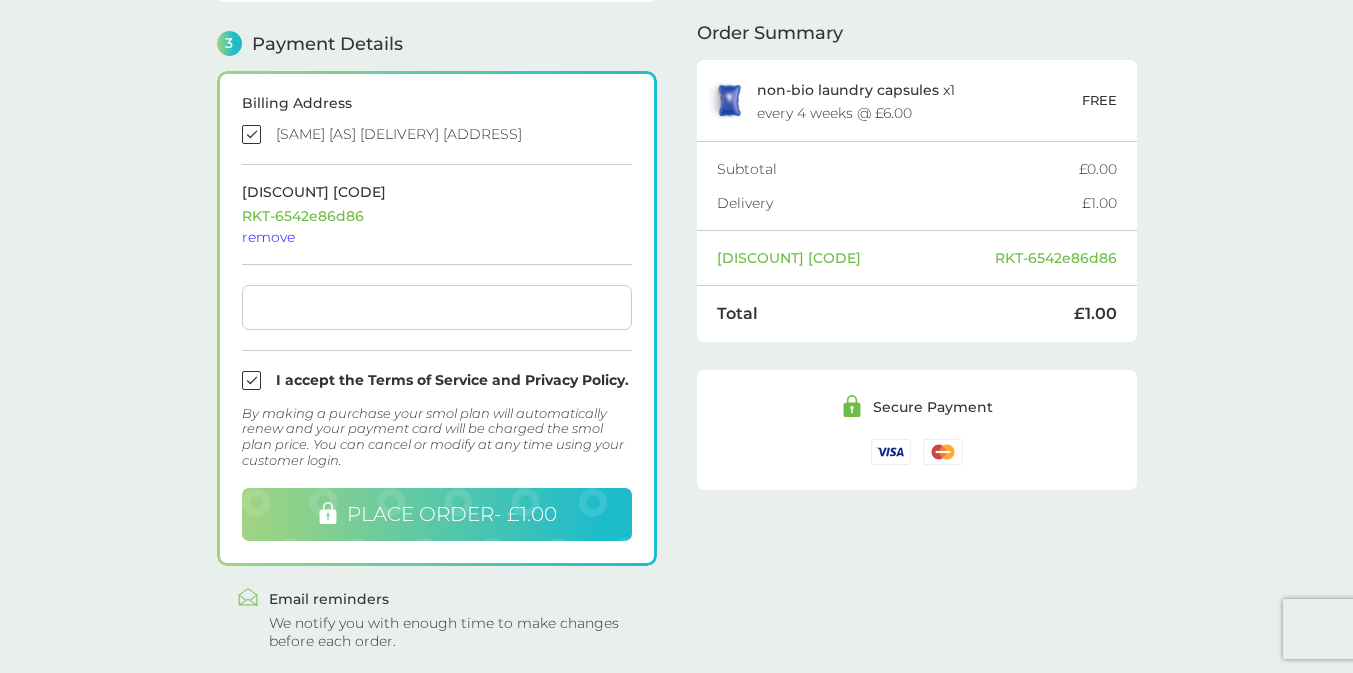 click on "PLACE ORDER  -   £1.00" at bounding box center (437, 514) 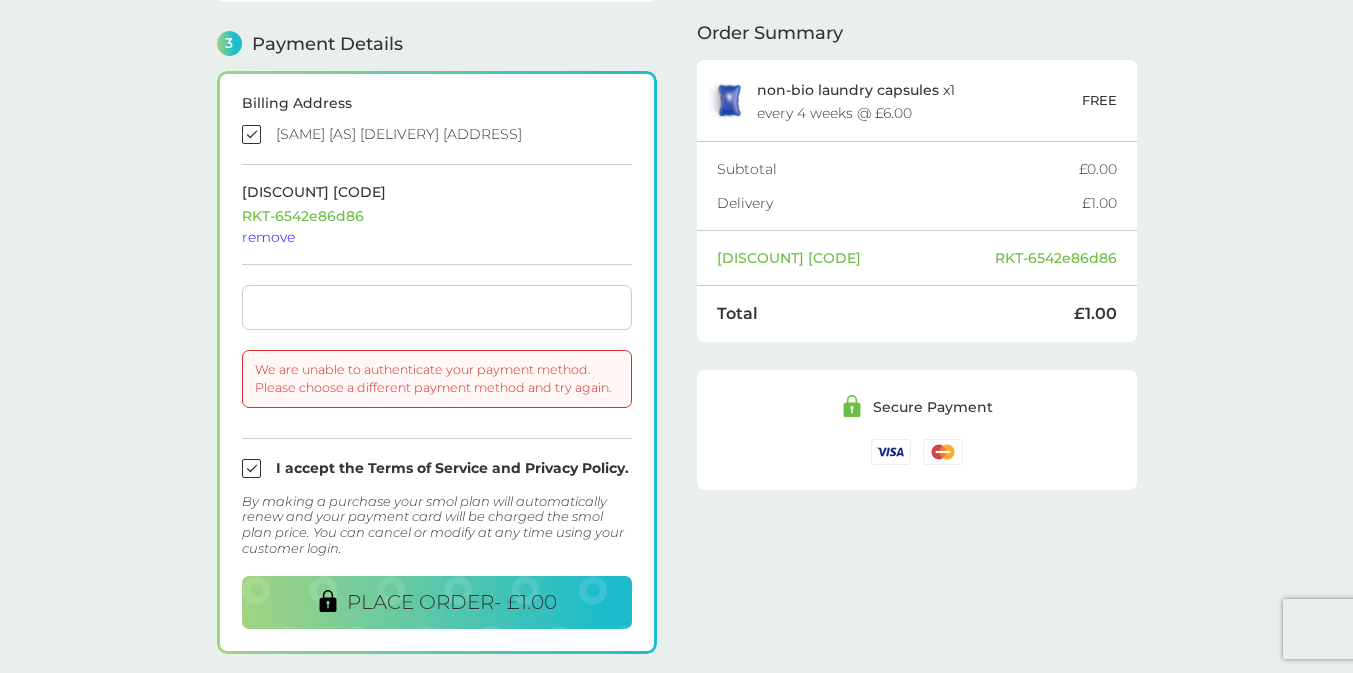 click at bounding box center [437, 307] 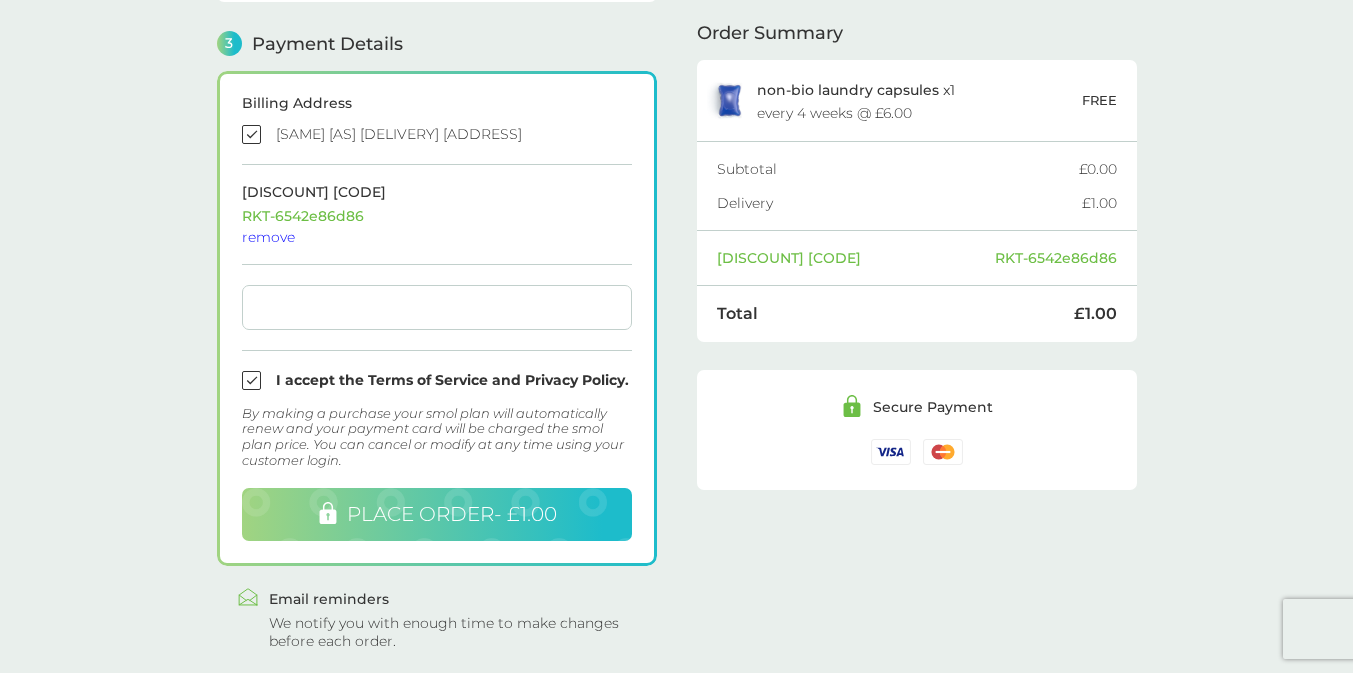 click on "PLACE ORDER  -   £1.00" at bounding box center (452, 514) 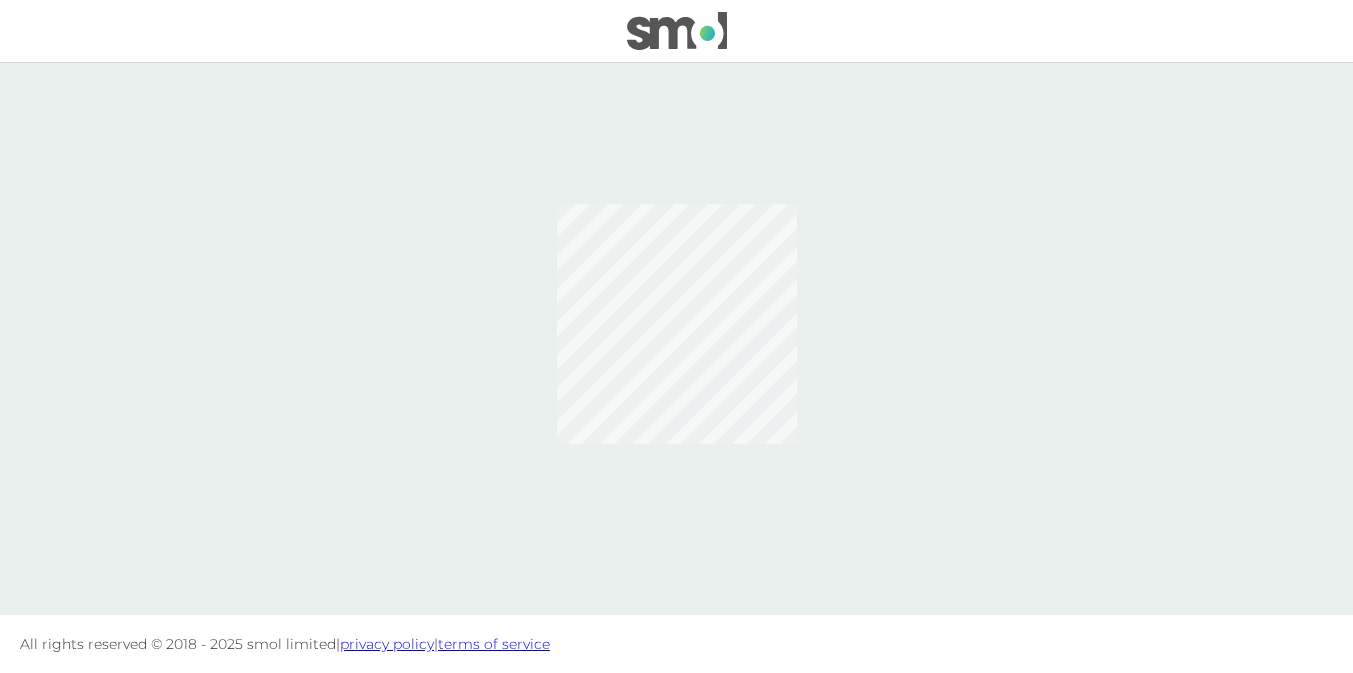 scroll, scrollTop: 0, scrollLeft: 0, axis: both 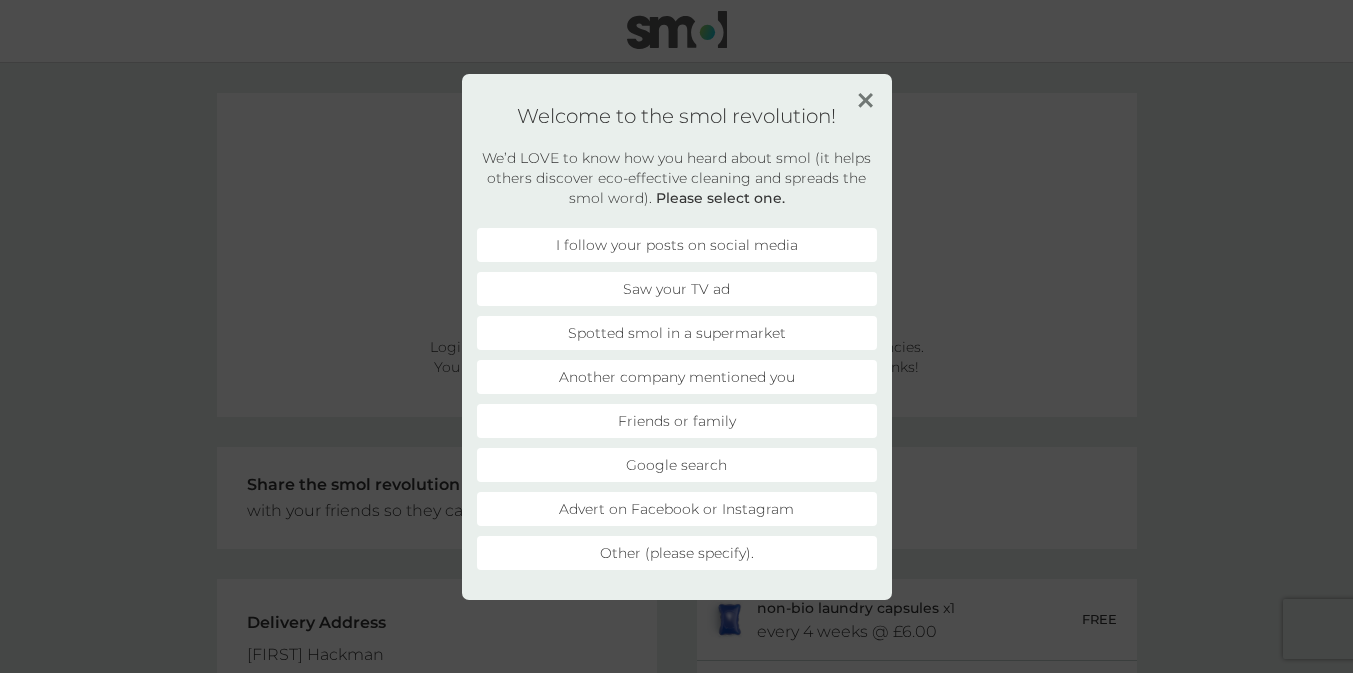click on "Another company mentioned you" at bounding box center (677, 377) 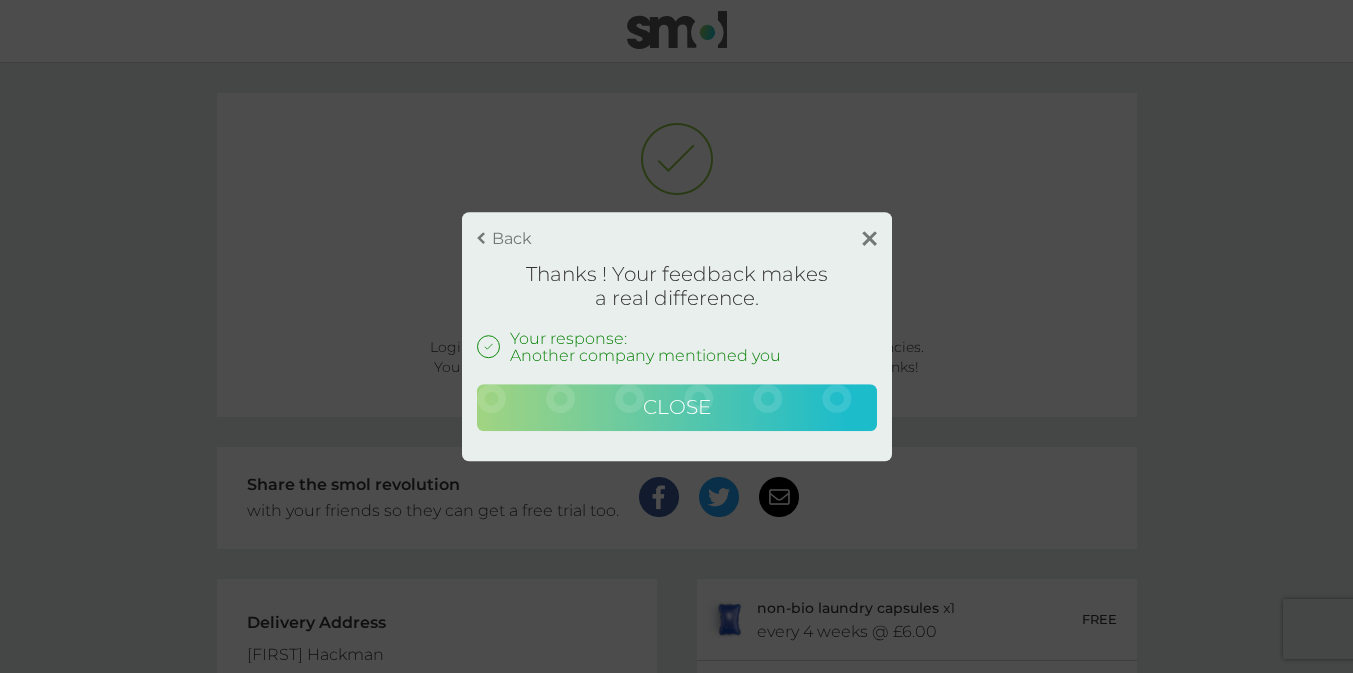 click on "Close" at bounding box center [677, 408] 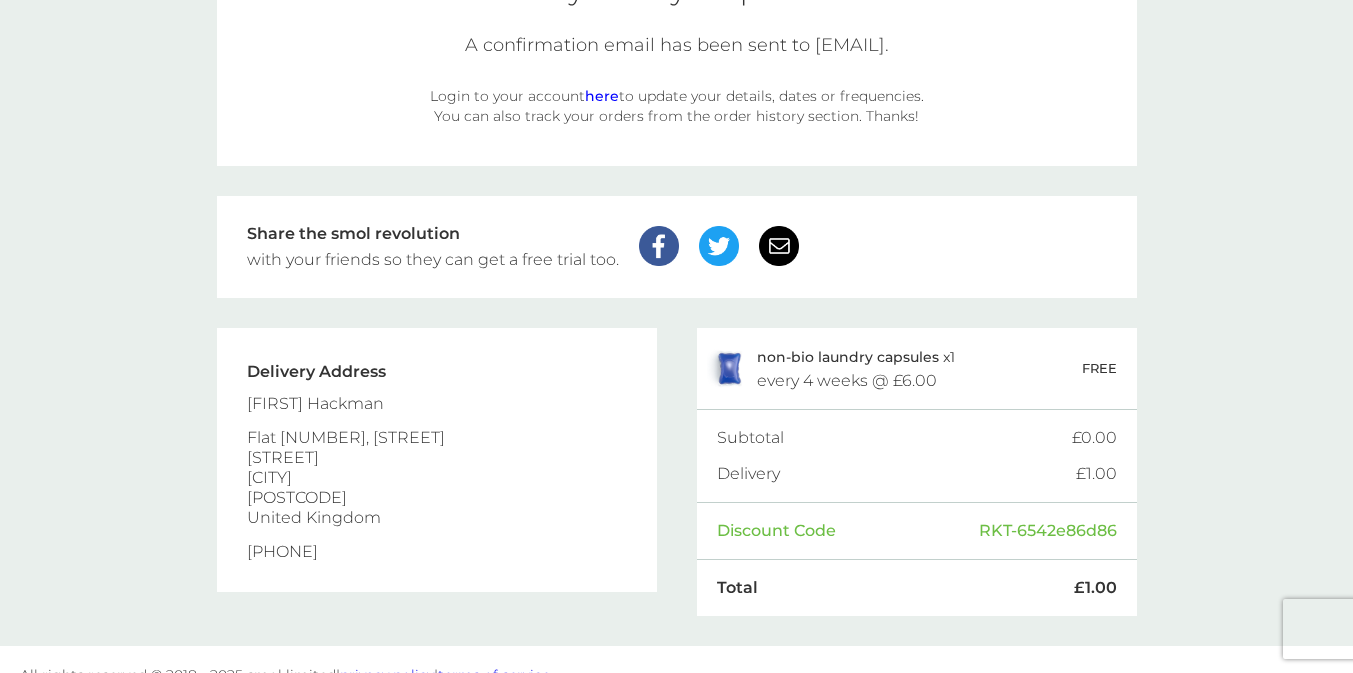 scroll, scrollTop: 282, scrollLeft: 0, axis: vertical 